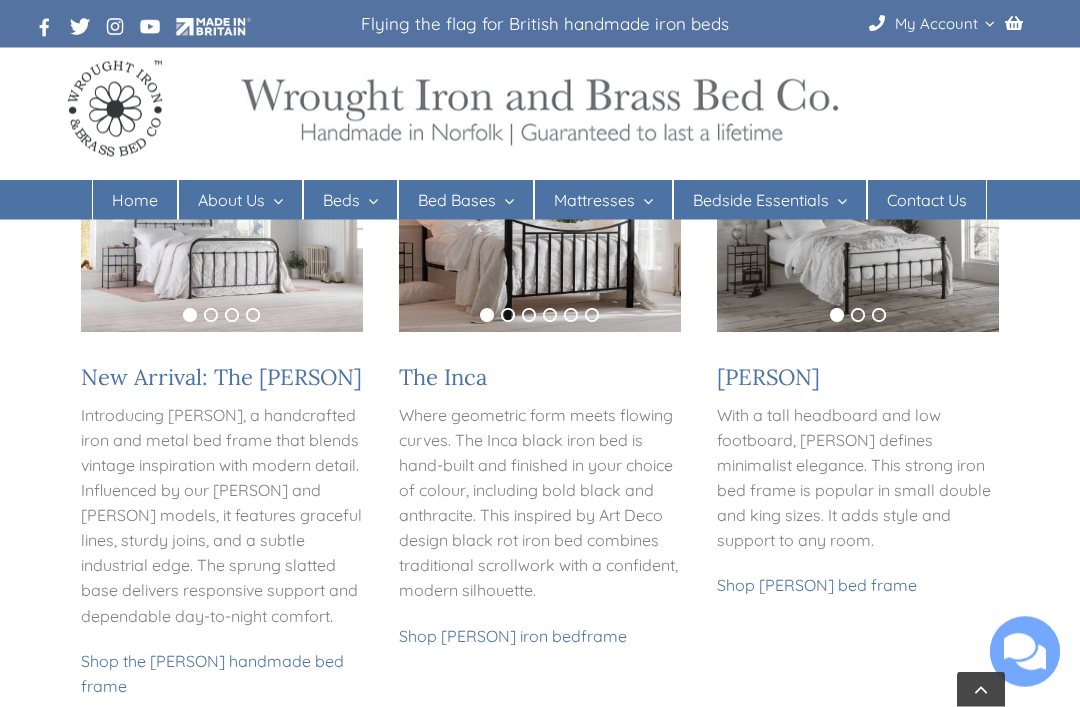 scroll, scrollTop: 0, scrollLeft: 0, axis: both 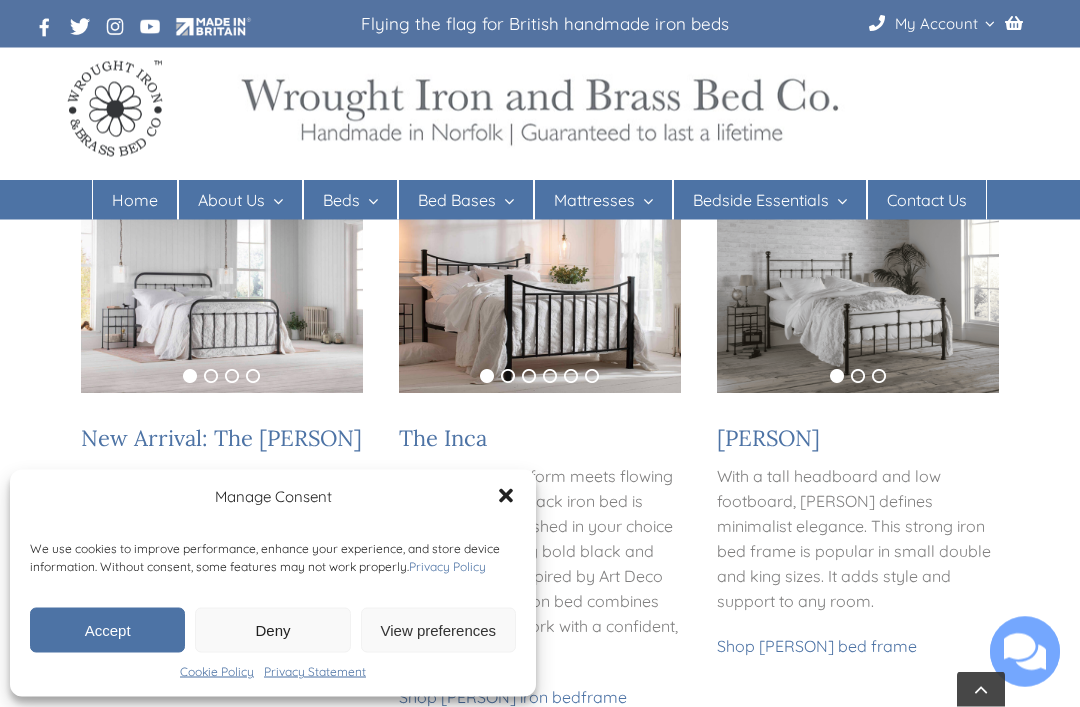 click 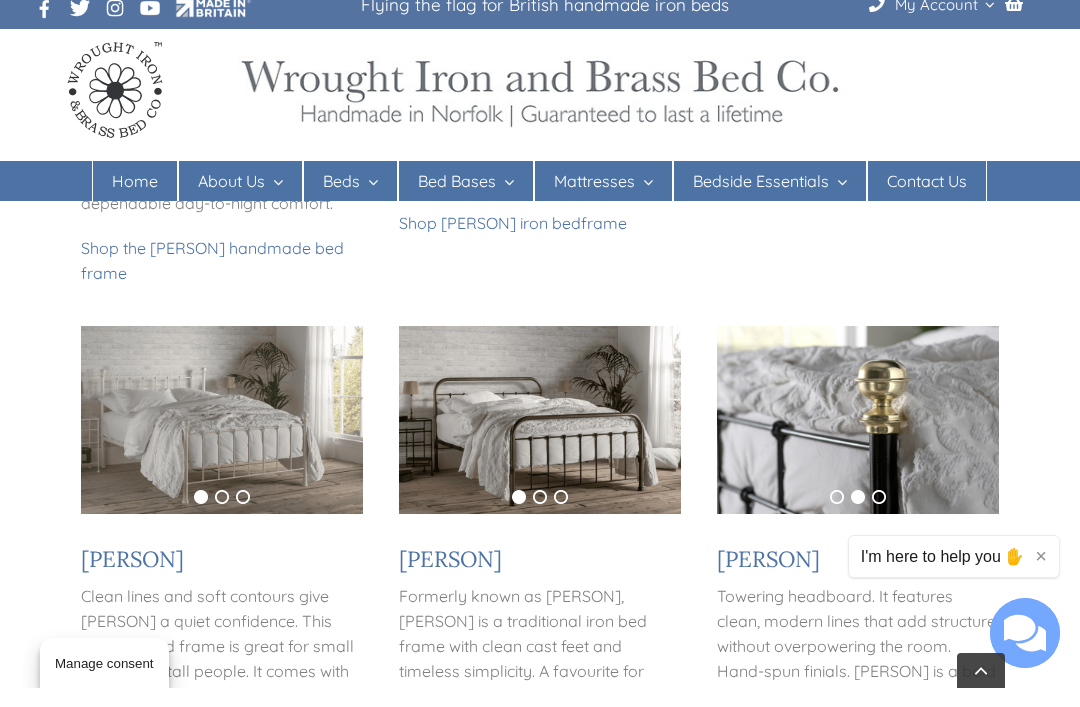scroll, scrollTop: 909, scrollLeft: 0, axis: vertical 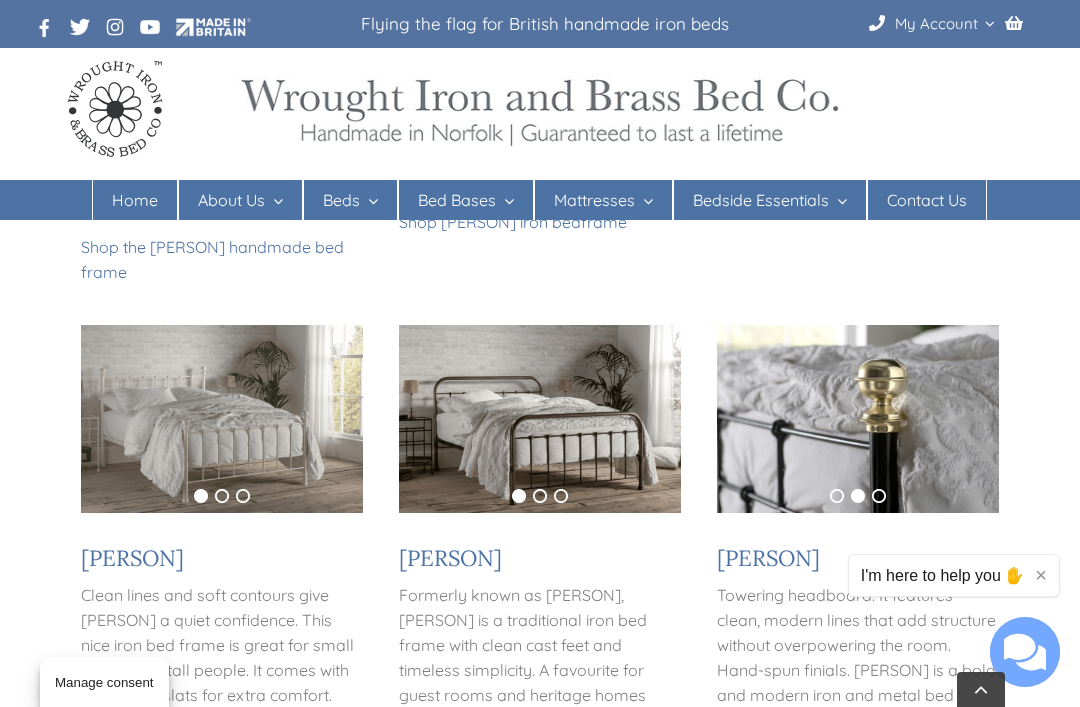 click on "1" at bounding box center [837, 496] 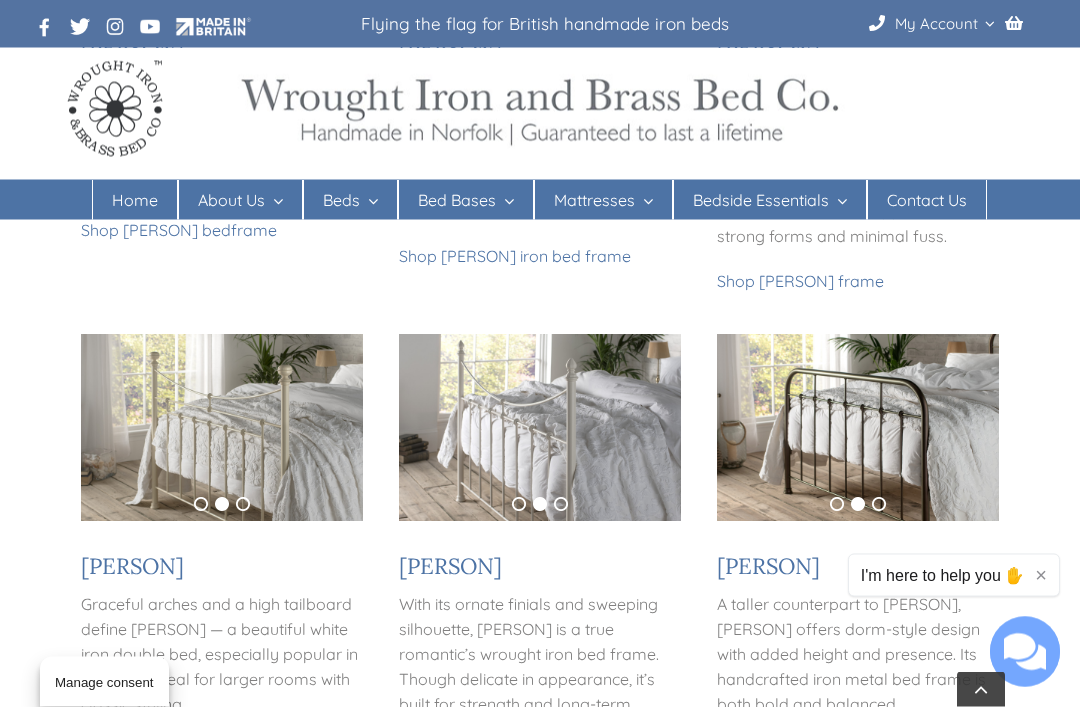scroll, scrollTop: 1421, scrollLeft: 0, axis: vertical 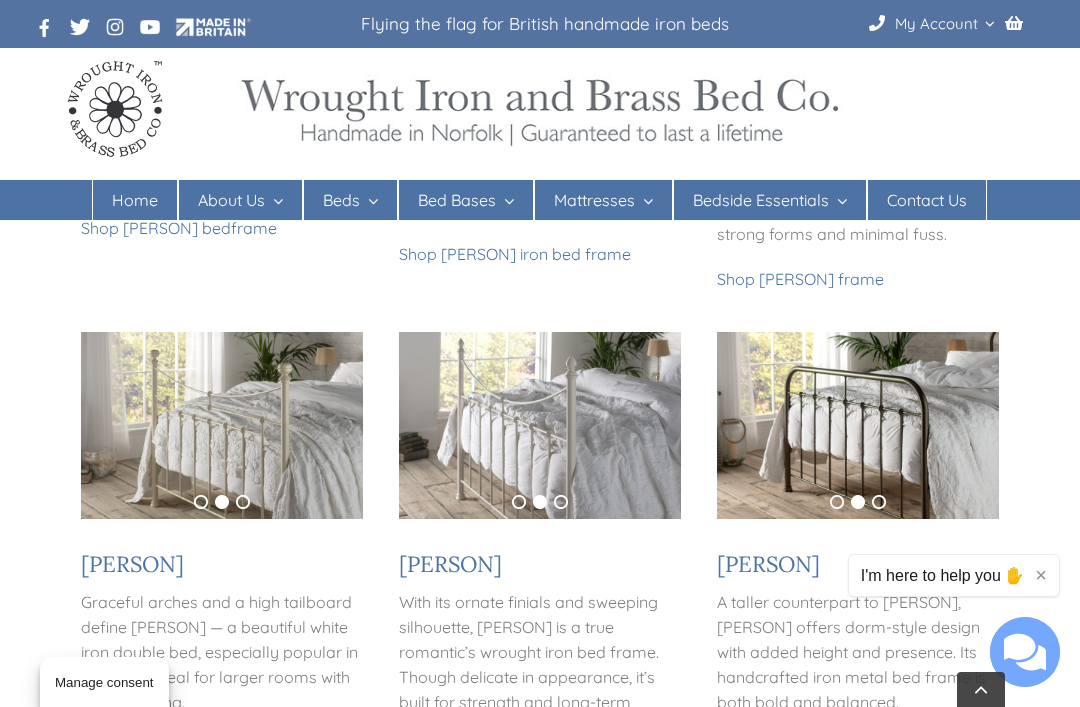 click on "1" at bounding box center [201, 502] 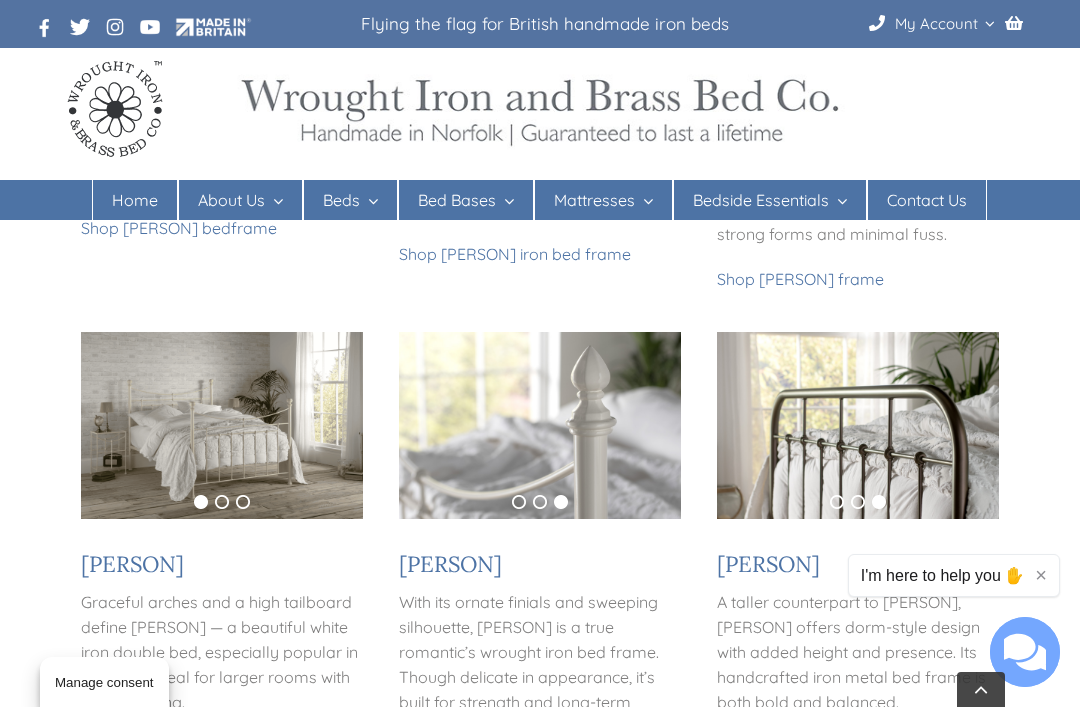 click on "2" at bounding box center [540, 502] 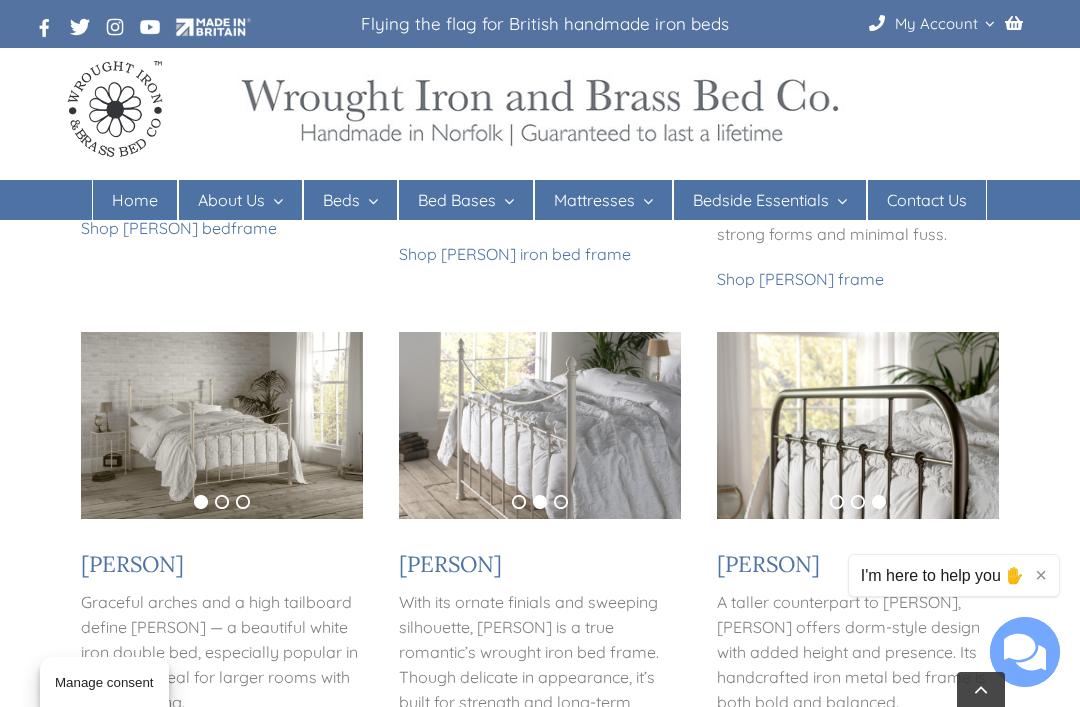 click on "1" at bounding box center [519, 502] 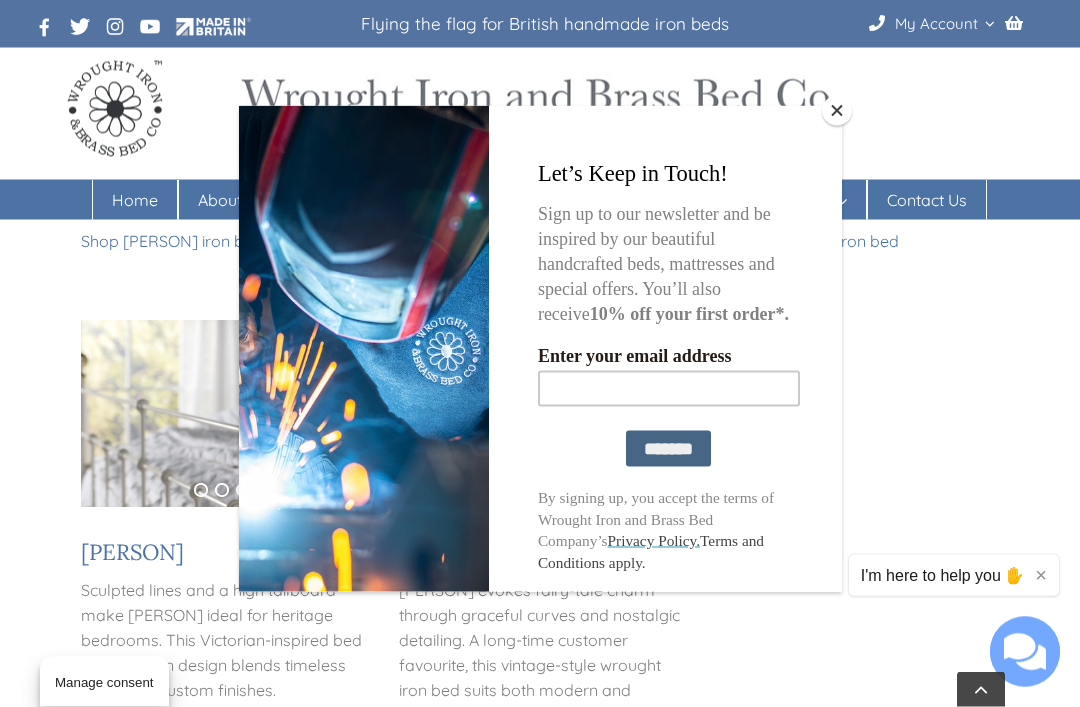 scroll, scrollTop: 1927, scrollLeft: 0, axis: vertical 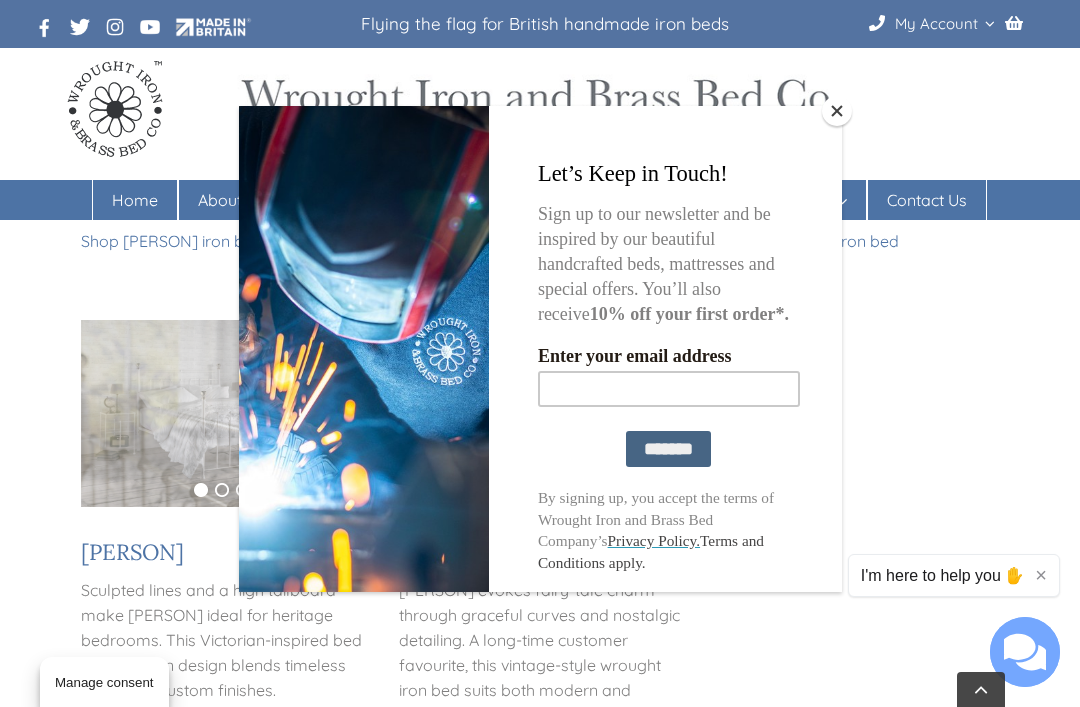 click at bounding box center [540, 353] 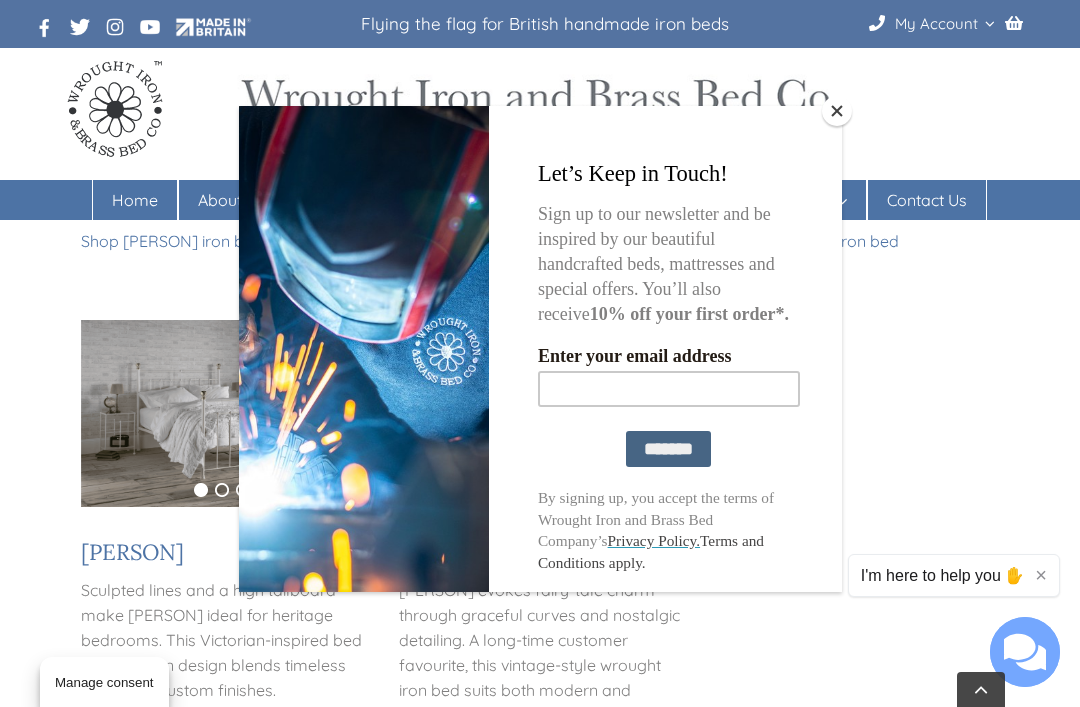 click at bounding box center [540, 353] 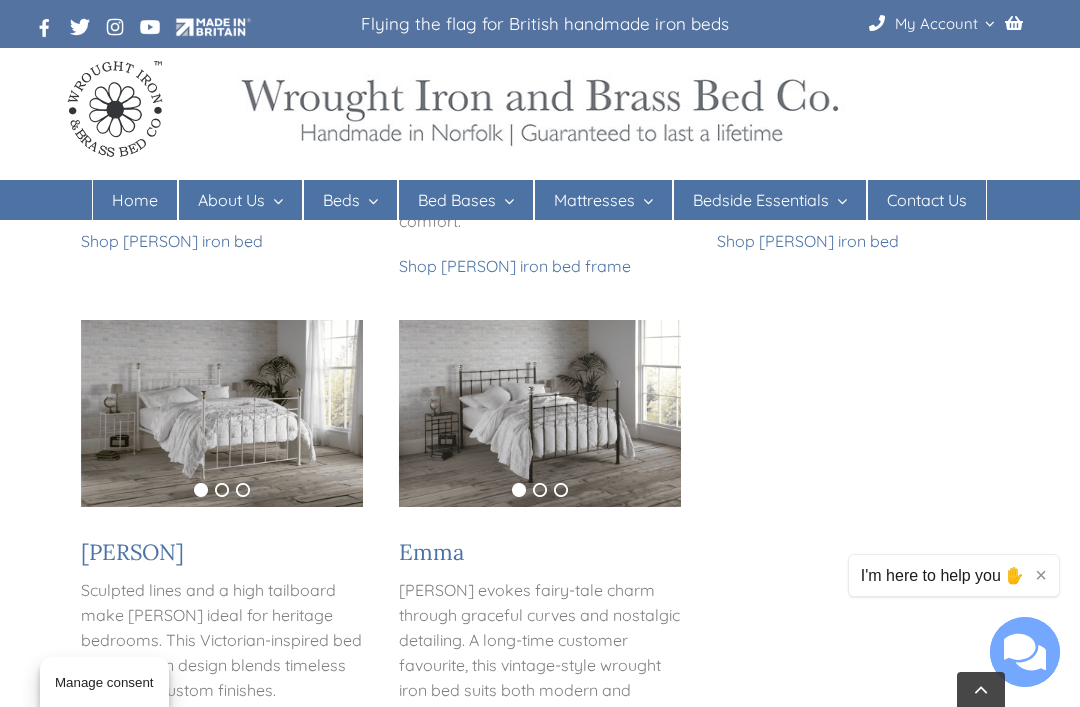 click on "3" at bounding box center [561, 490] 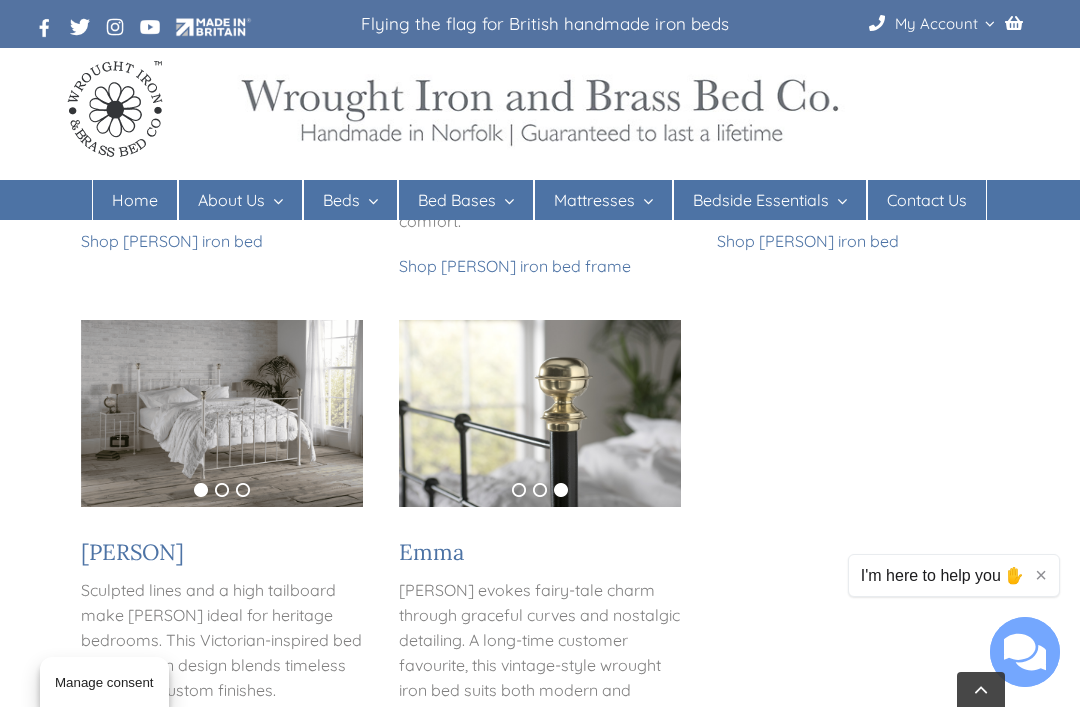 click on "1 2 3" at bounding box center (540, 490) 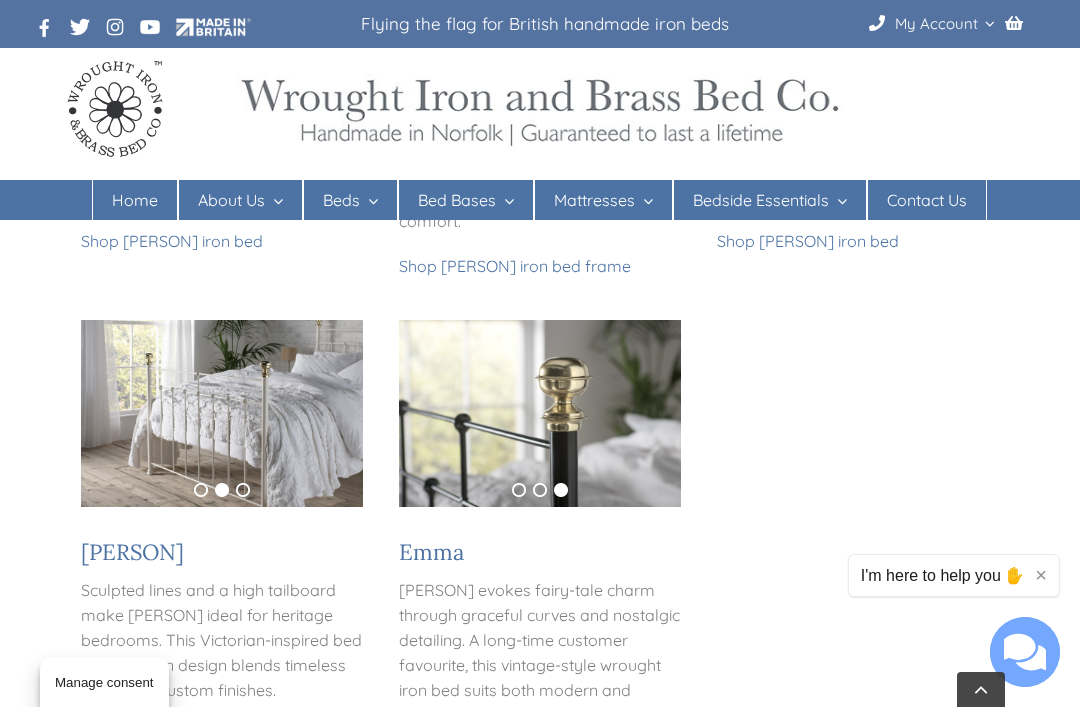 click on "2" at bounding box center (540, 490) 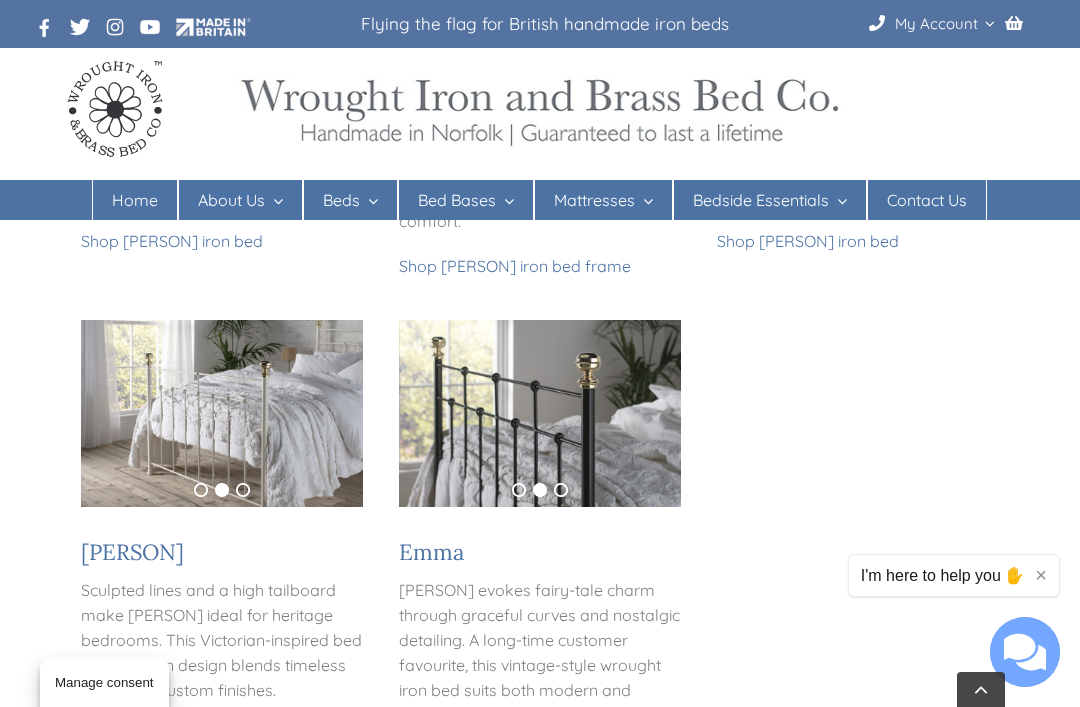 click on "1" at bounding box center [519, 490] 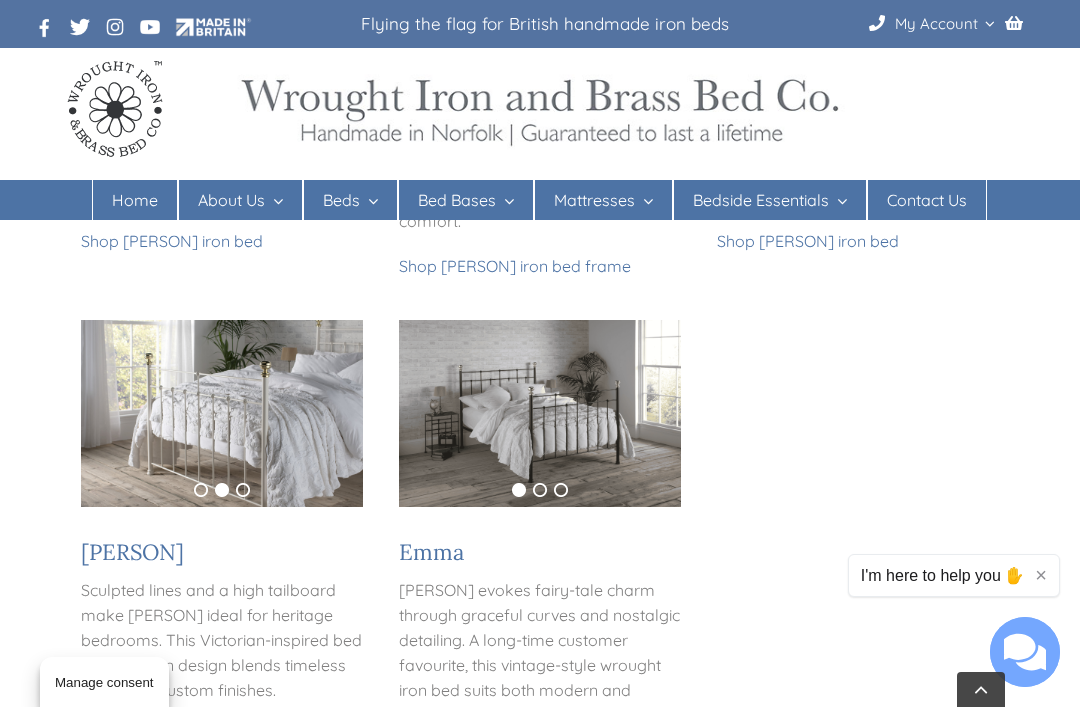 click at bounding box center (222, 414) 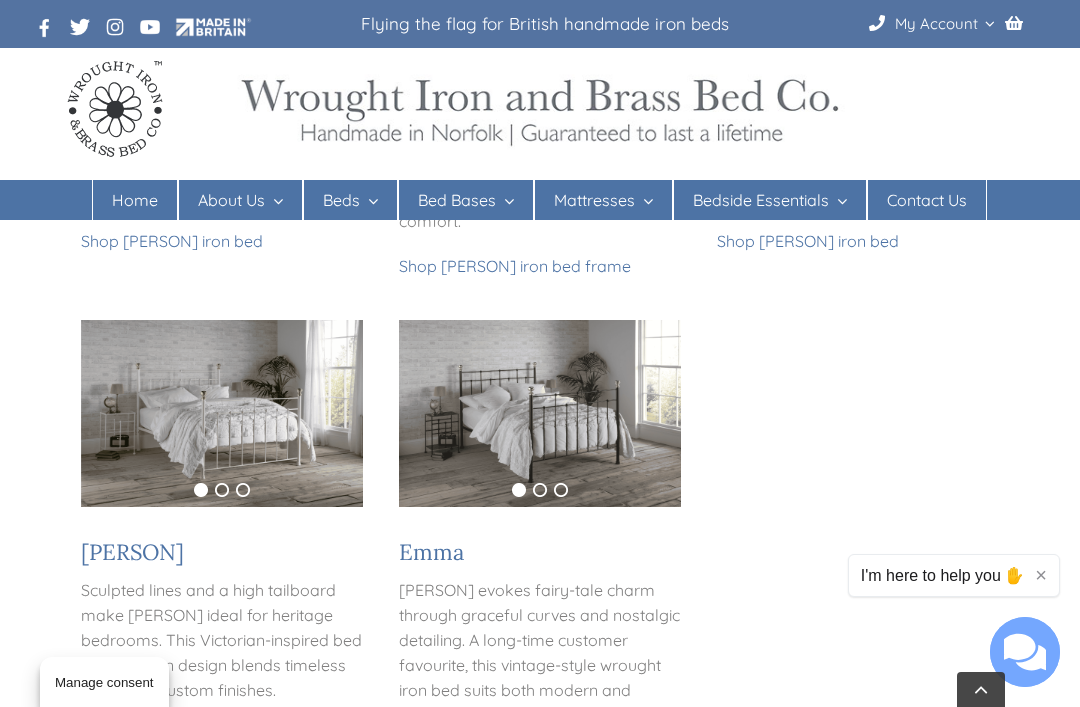 click on "1 2 3" at bounding box center (222, 490) 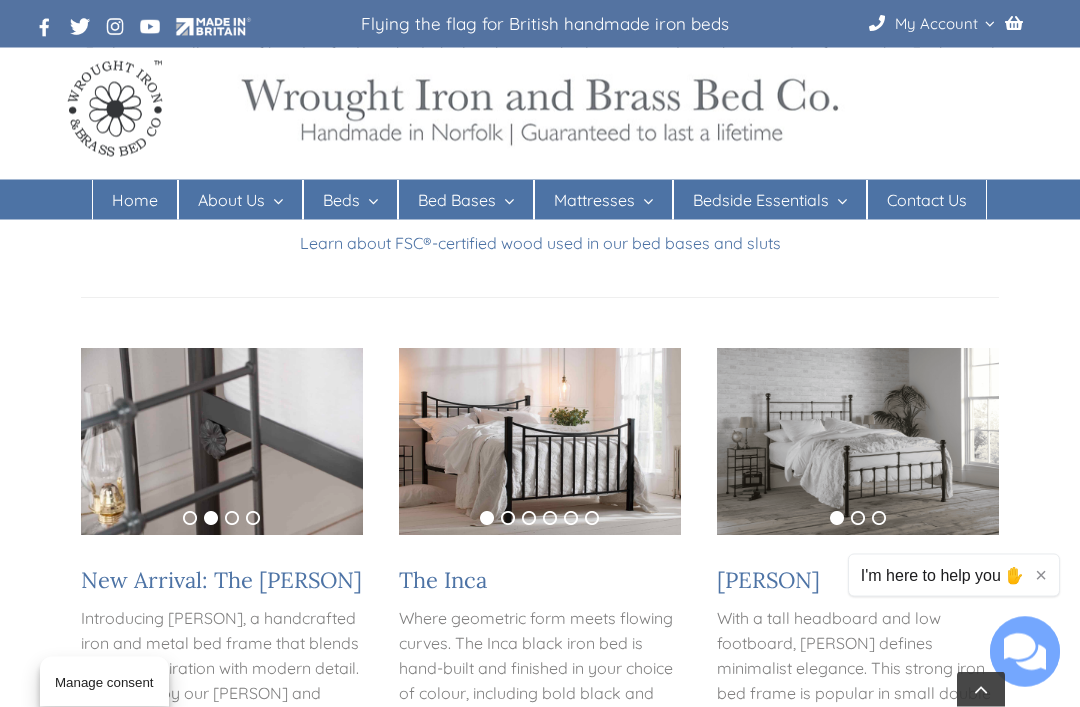 scroll, scrollTop: 292, scrollLeft: 0, axis: vertical 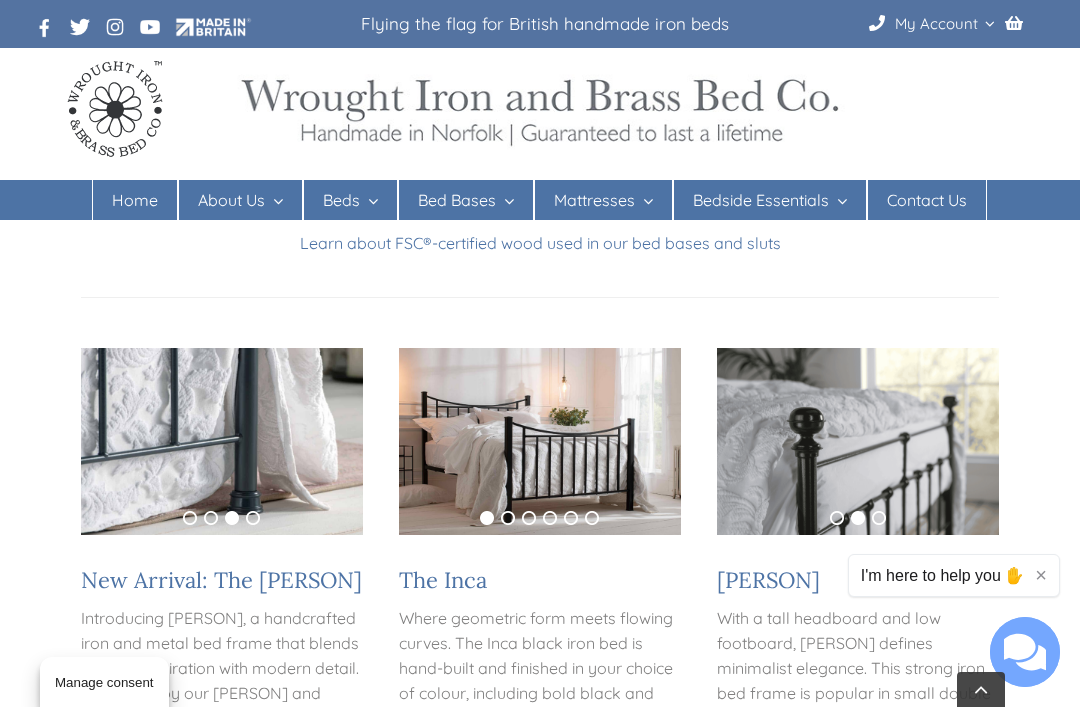 click on "1" at bounding box center (190, 518) 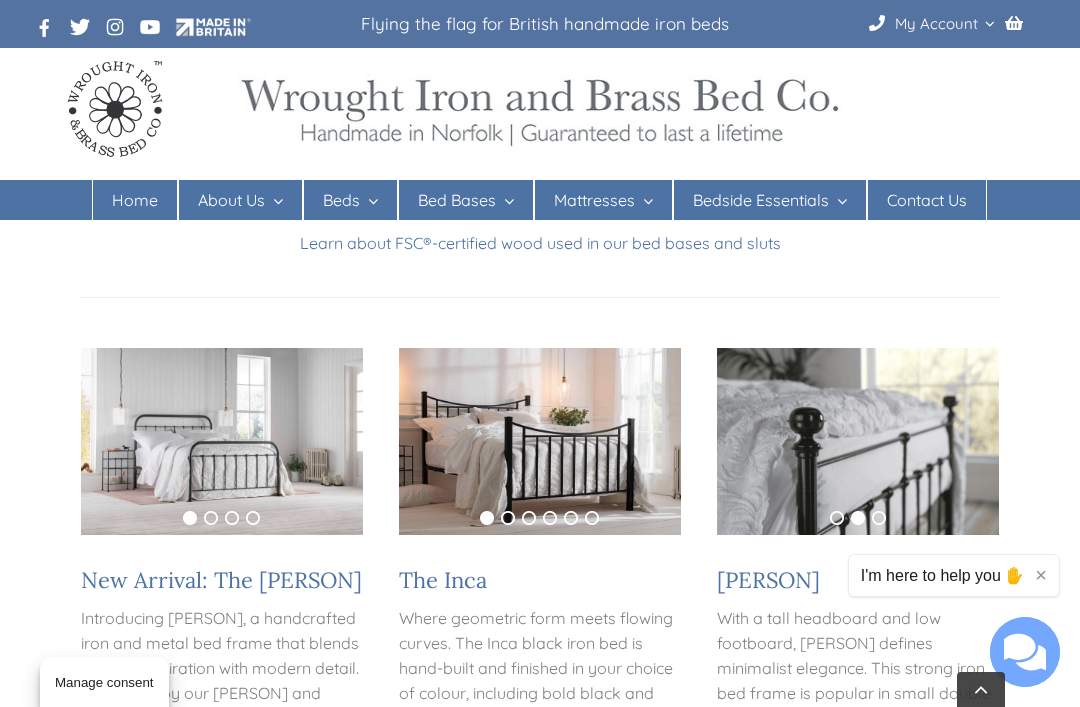 click on "2" at bounding box center (508, 518) 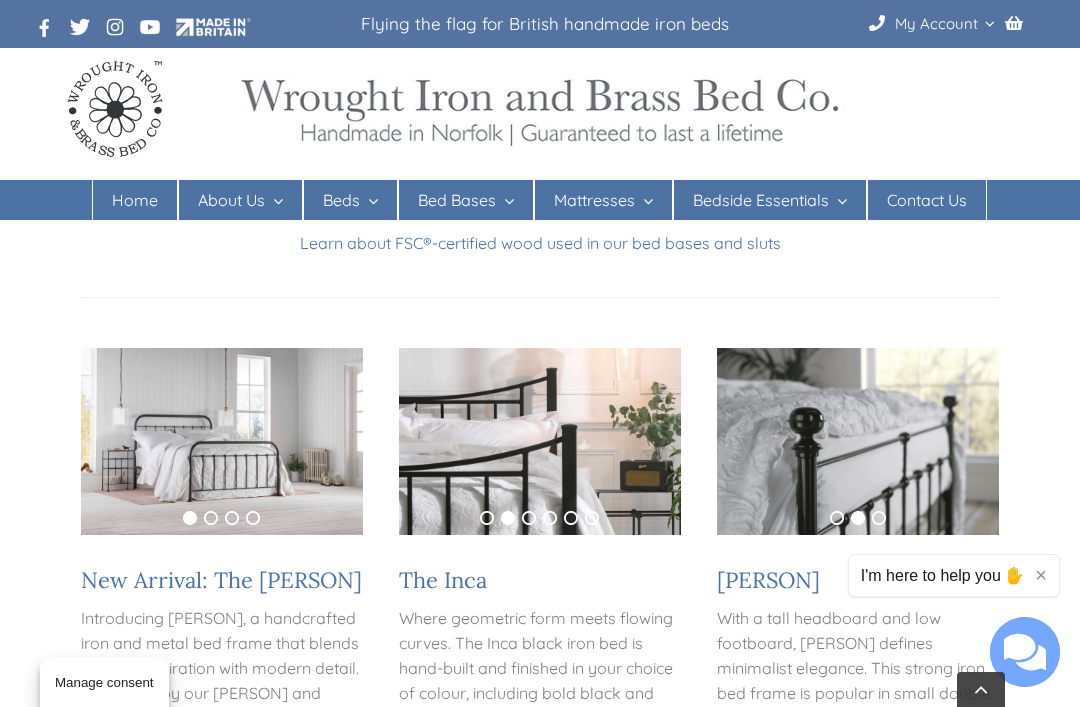 click on "3" at bounding box center (529, 518) 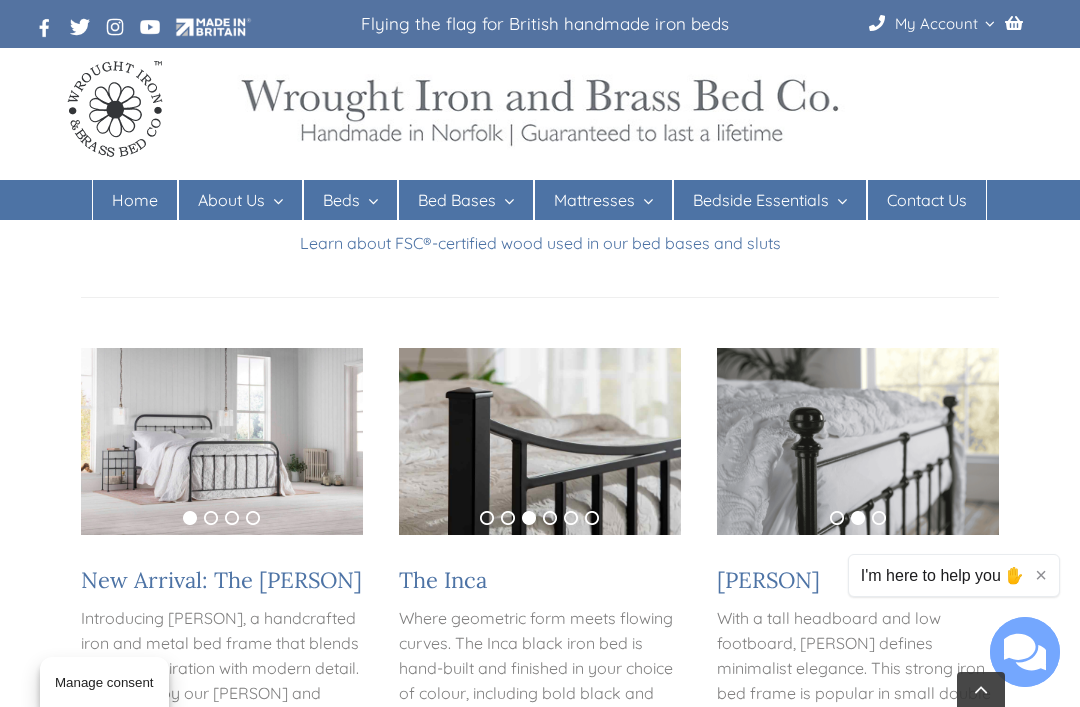 click on "5" at bounding box center [571, 518] 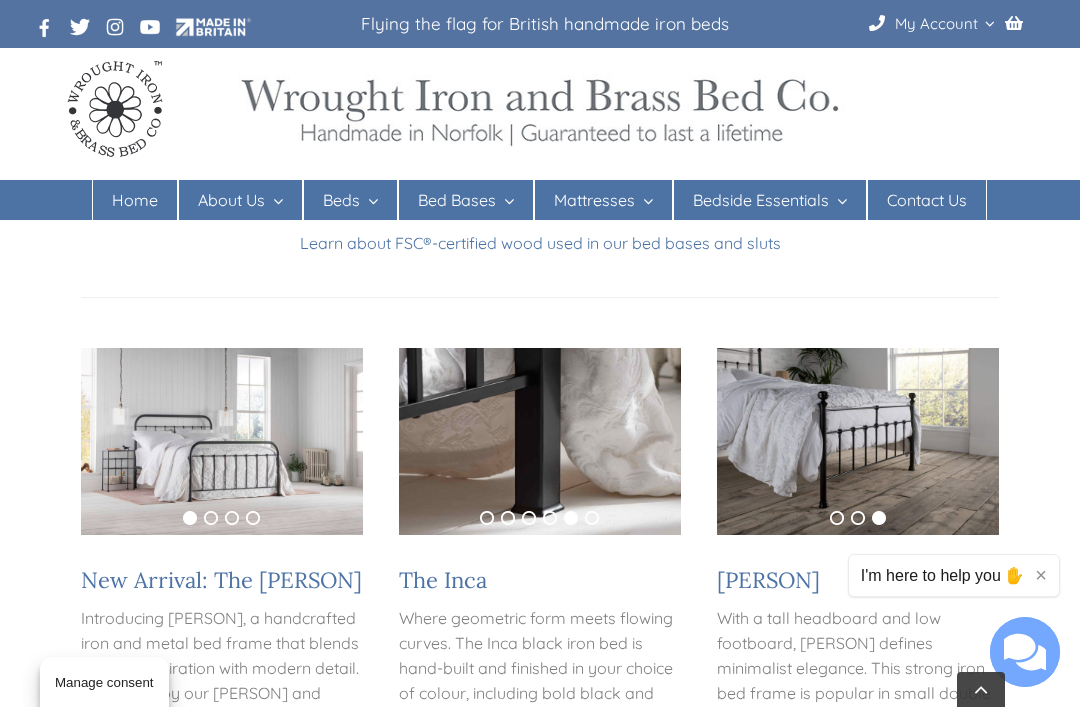 click on "6" at bounding box center (592, 518) 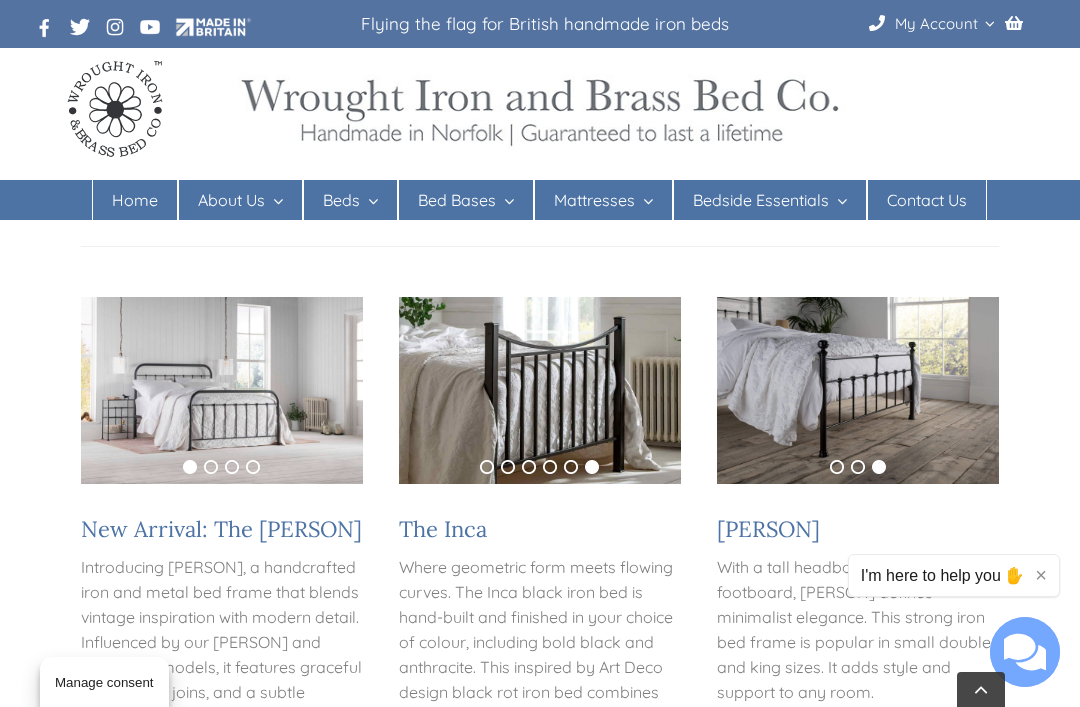 scroll, scrollTop: 349, scrollLeft: 0, axis: vertical 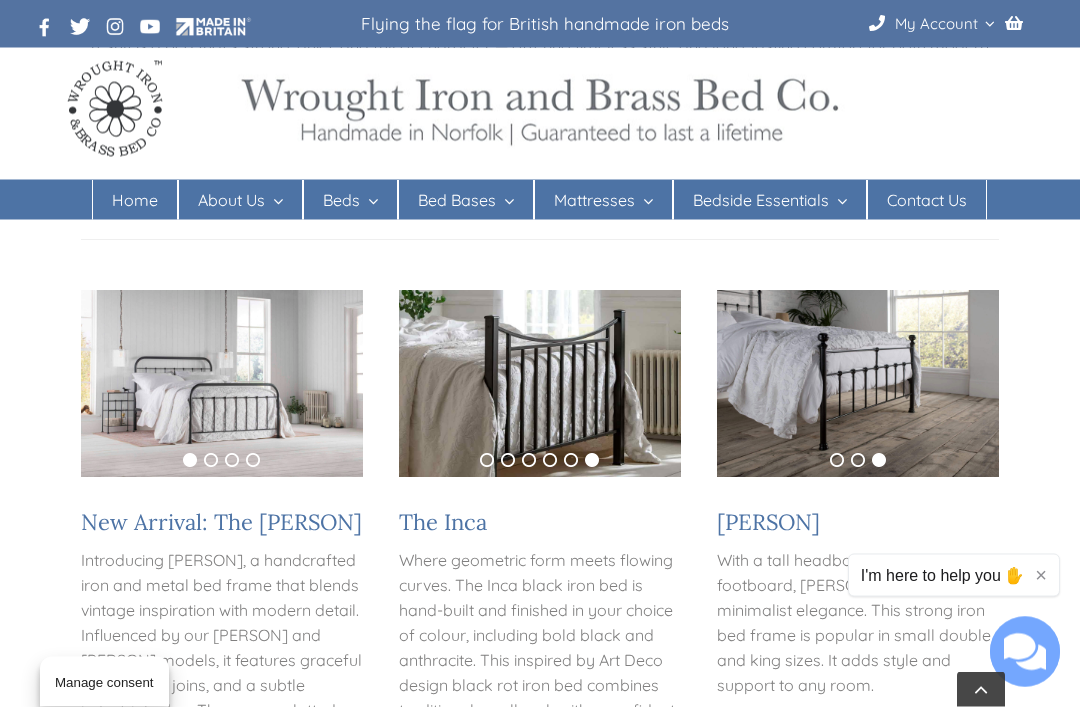 click at bounding box center [858, 385] 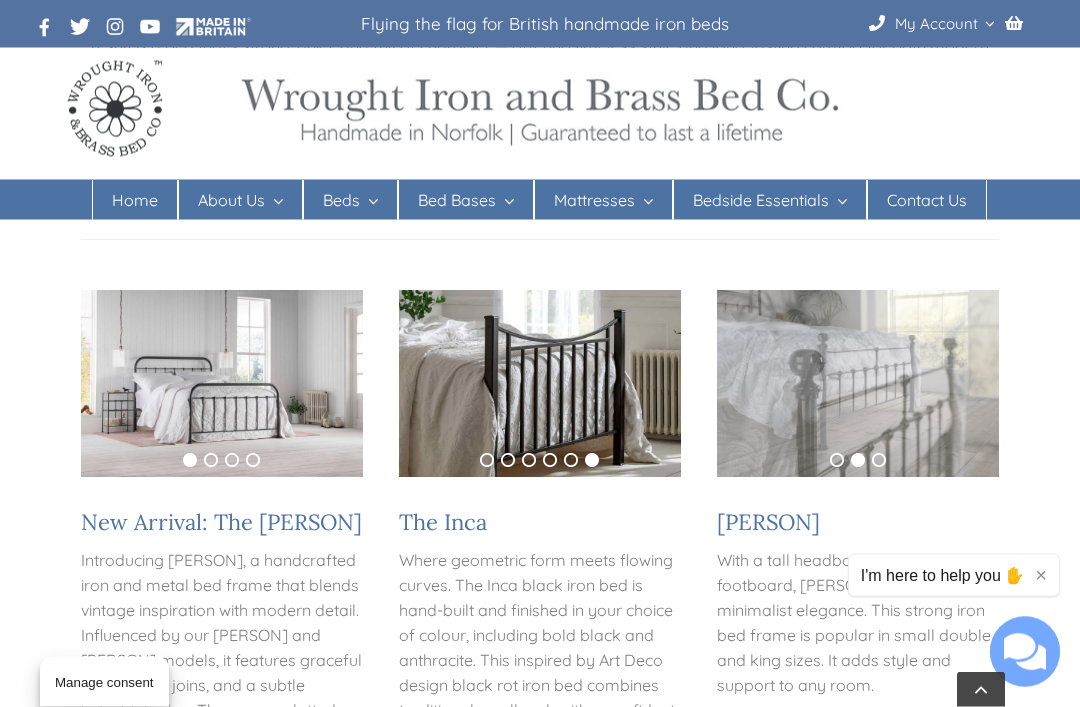 scroll, scrollTop: 350, scrollLeft: 0, axis: vertical 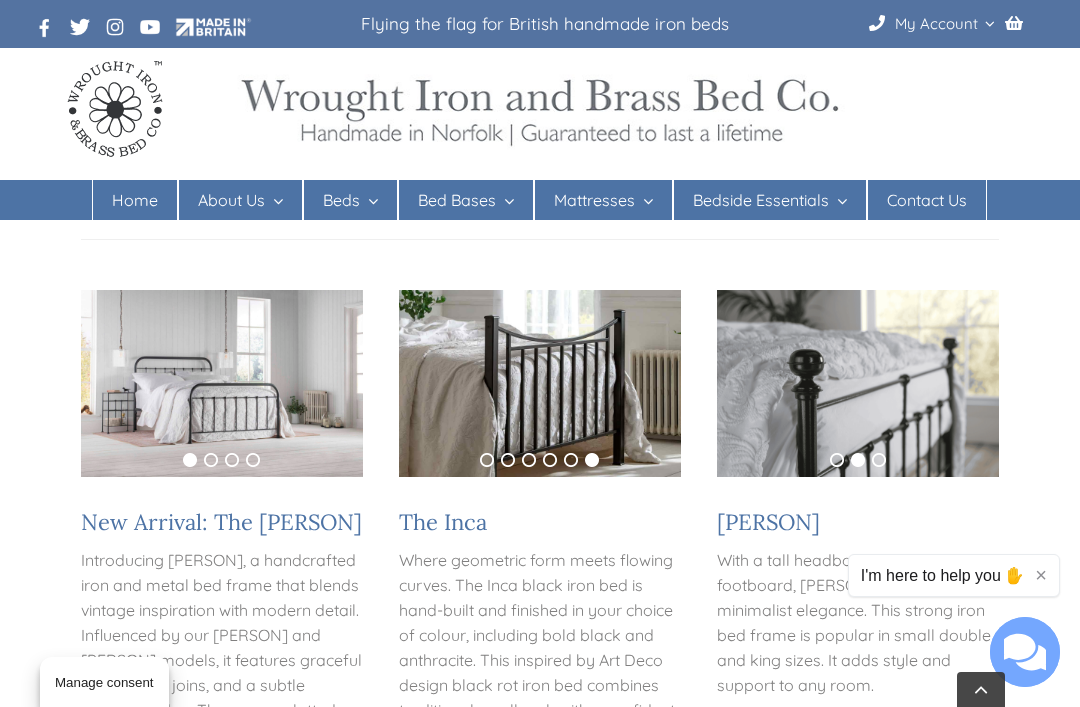 click on "1 2 3" at bounding box center (858, 460) 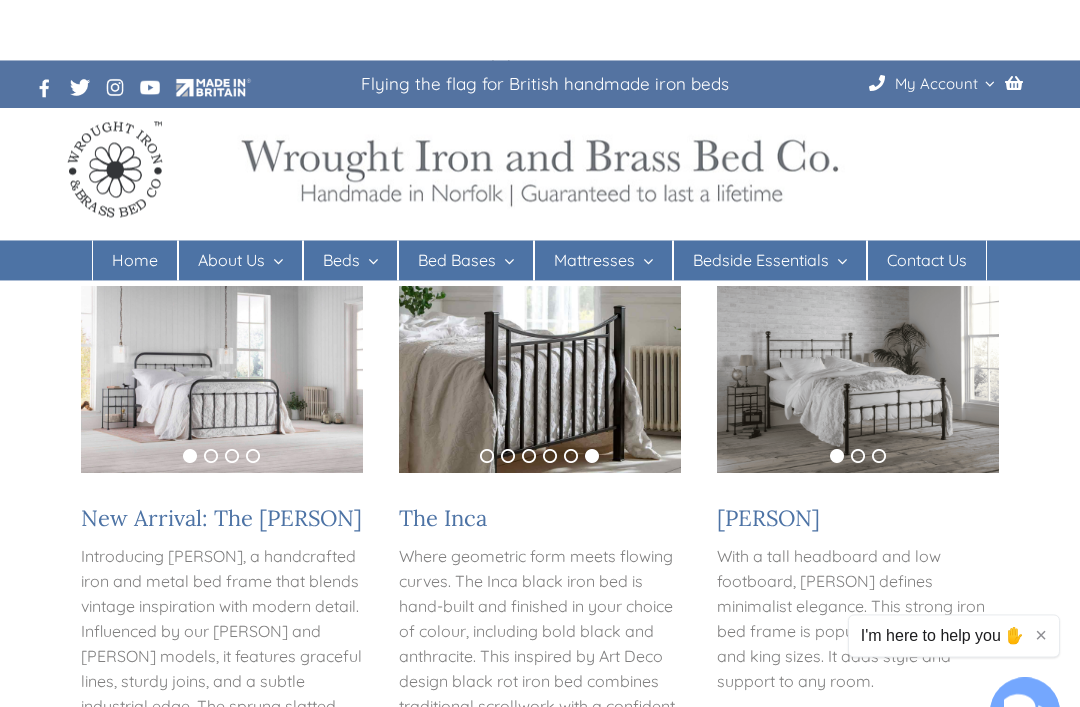 scroll, scrollTop: 0, scrollLeft: 0, axis: both 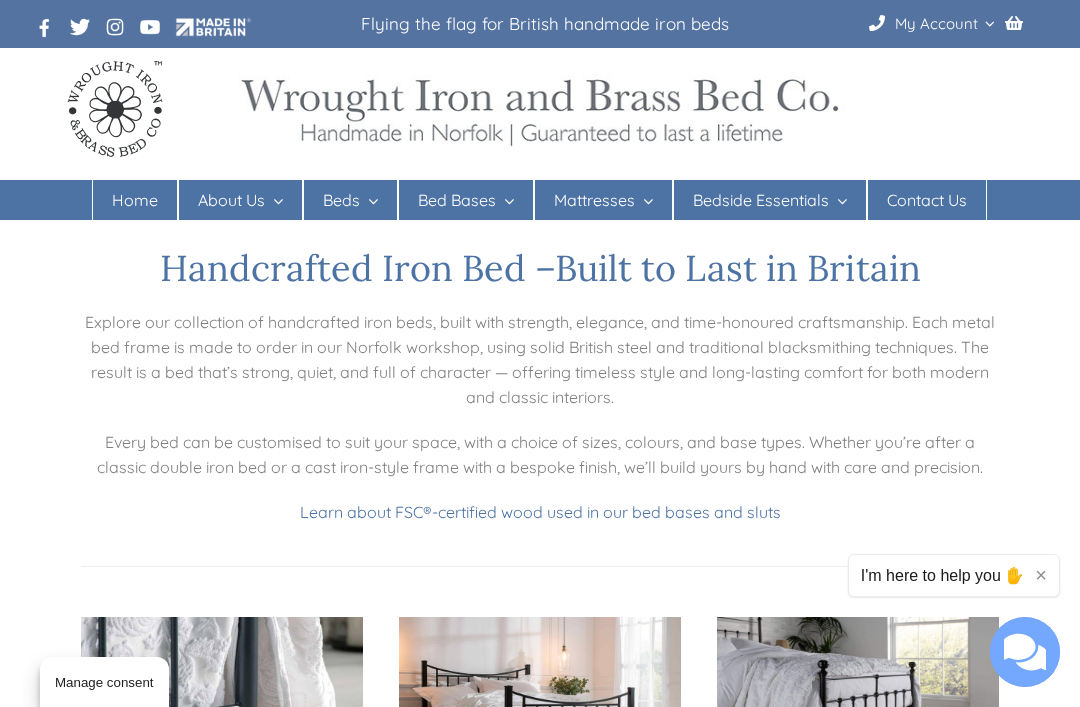 click on "Dog Beds" at bounding box center (358, 435) 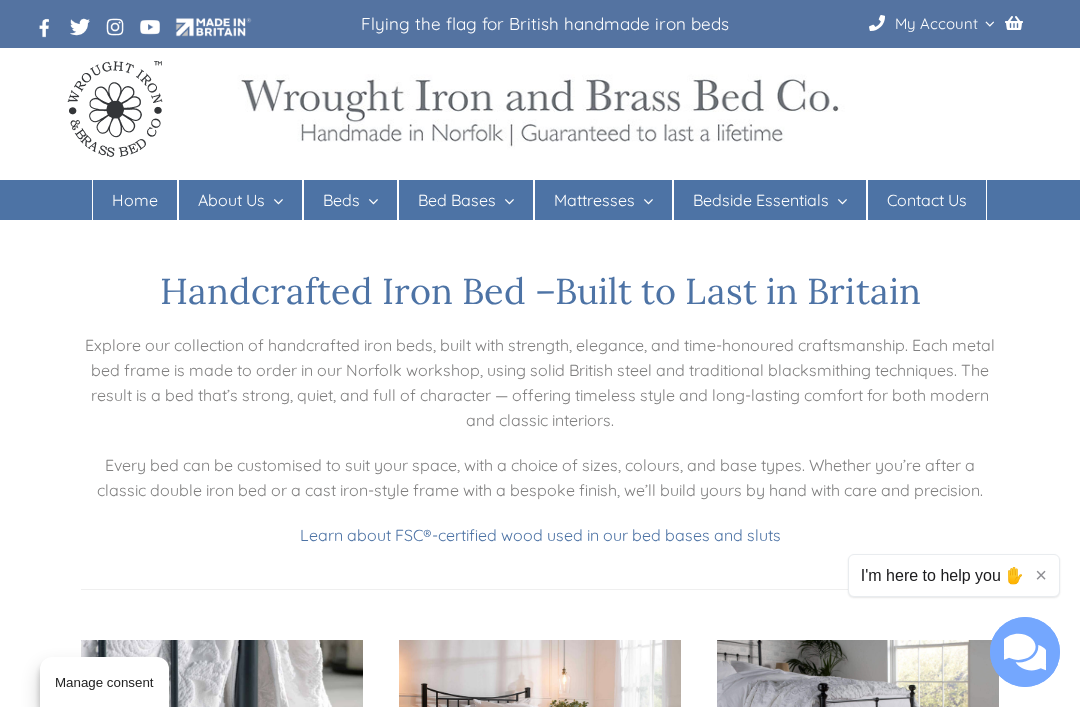scroll, scrollTop: 23, scrollLeft: 0, axis: vertical 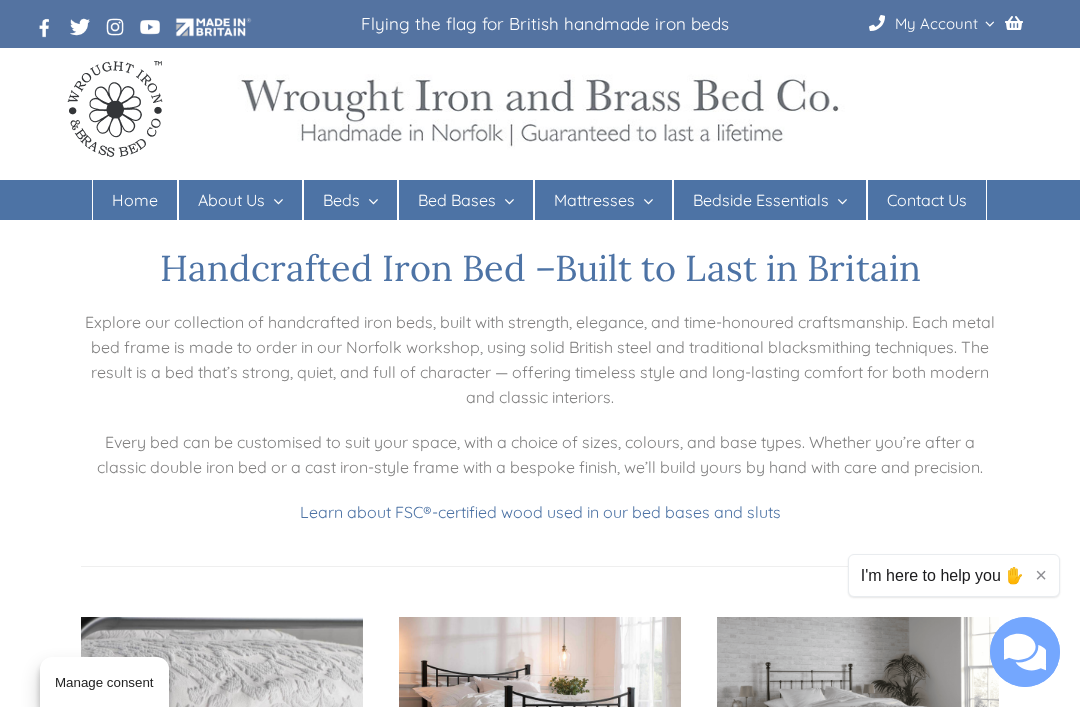 click on "Home" at bounding box center [135, 200] 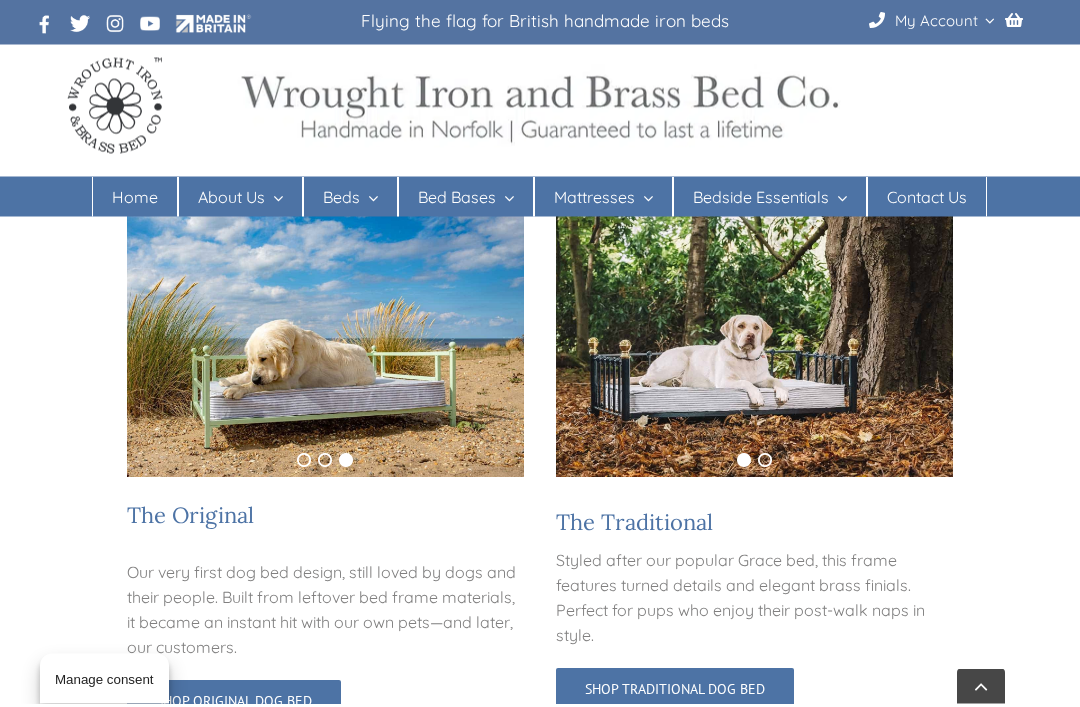 scroll, scrollTop: 731, scrollLeft: 0, axis: vertical 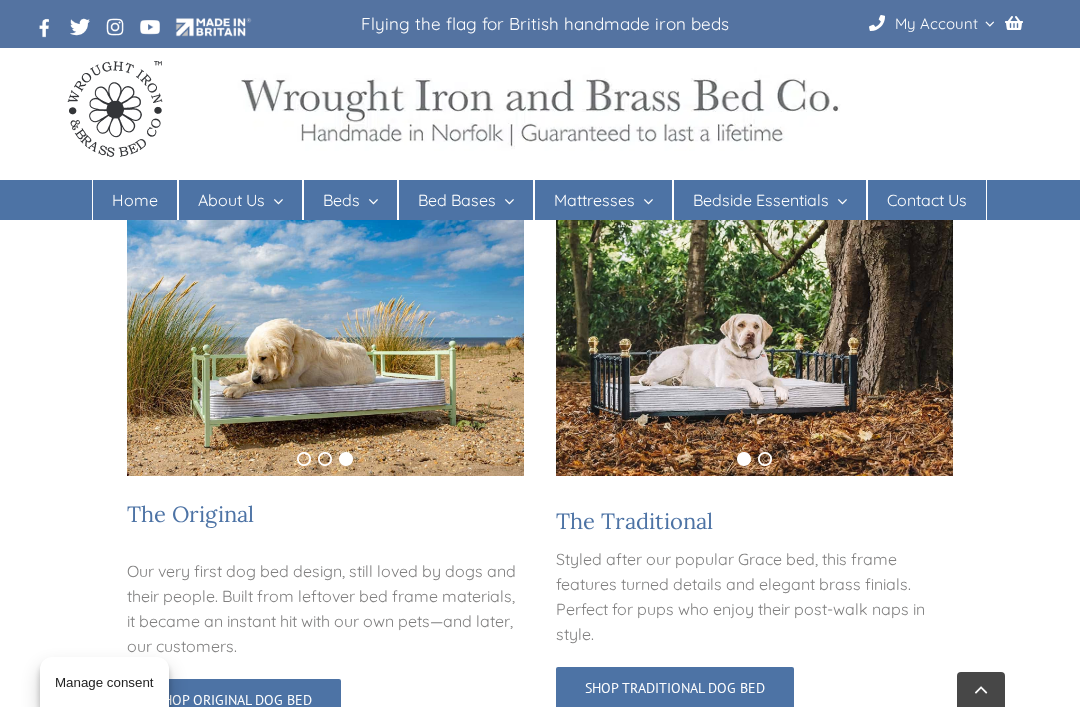 click on "2" at bounding box center [765, 459] 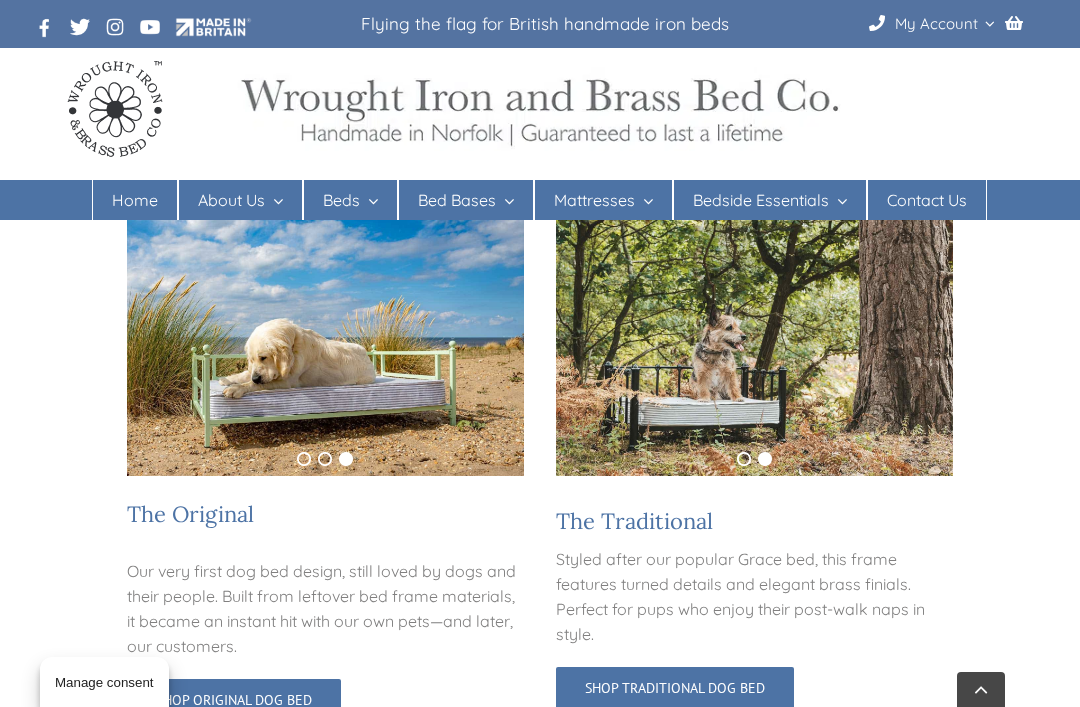 click on "2" at bounding box center [325, 459] 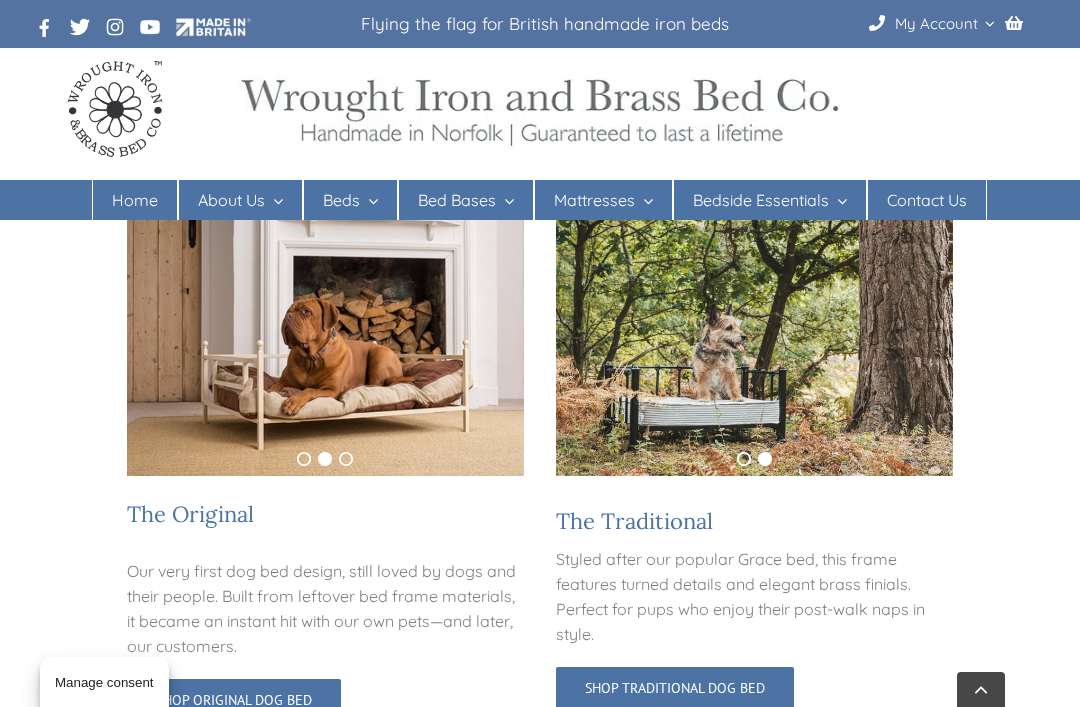 click on "1" at bounding box center [304, 459] 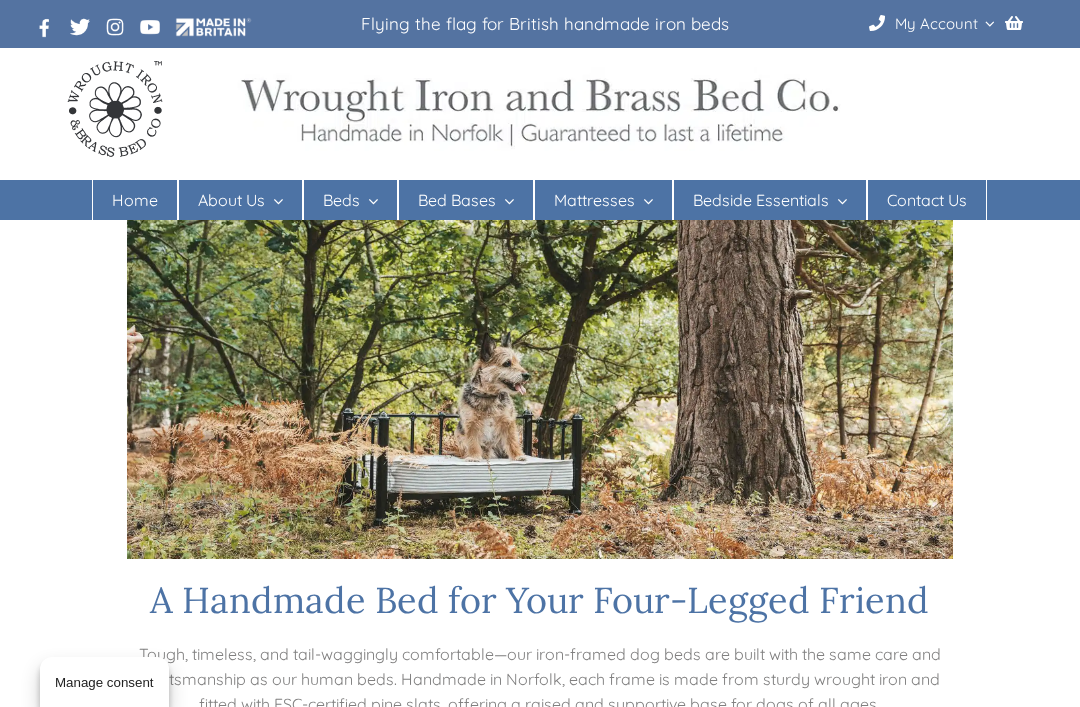 scroll, scrollTop: 0, scrollLeft: 0, axis: both 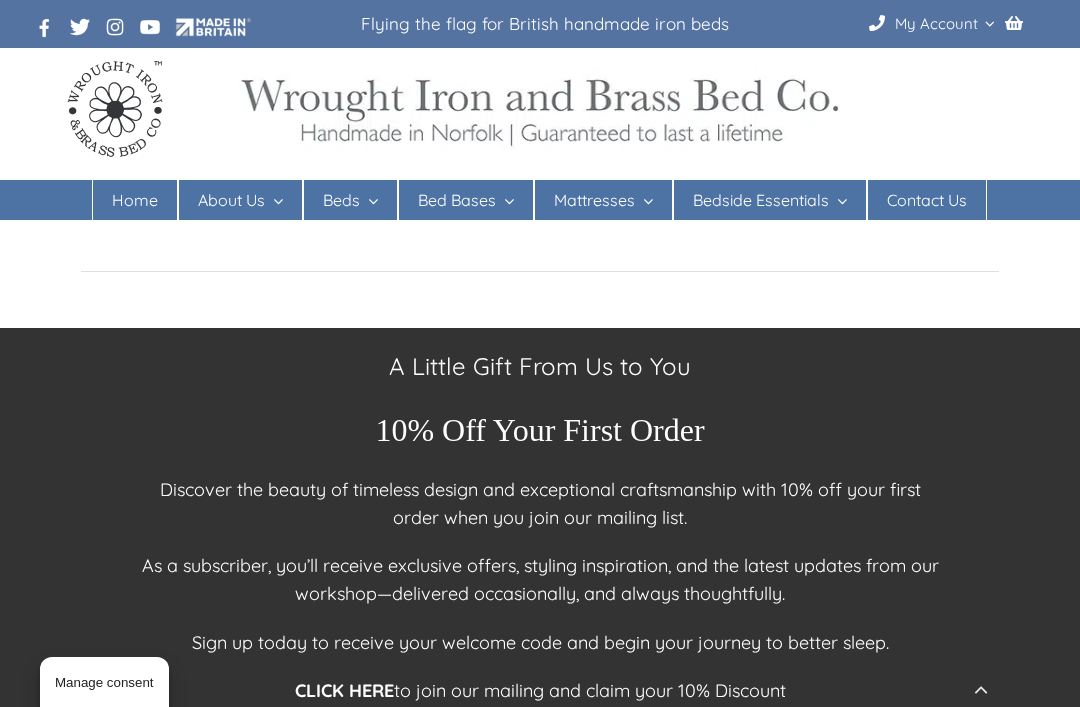 click on "Contact Us" at bounding box center (927, 200) 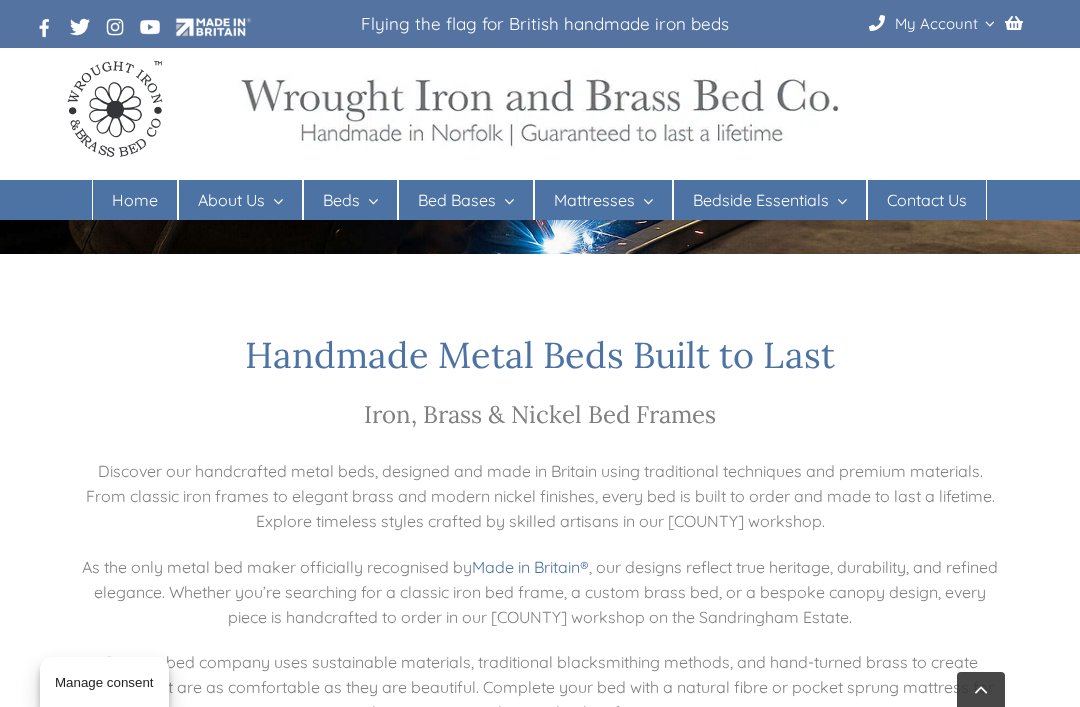 scroll, scrollTop: 521, scrollLeft: 0, axis: vertical 